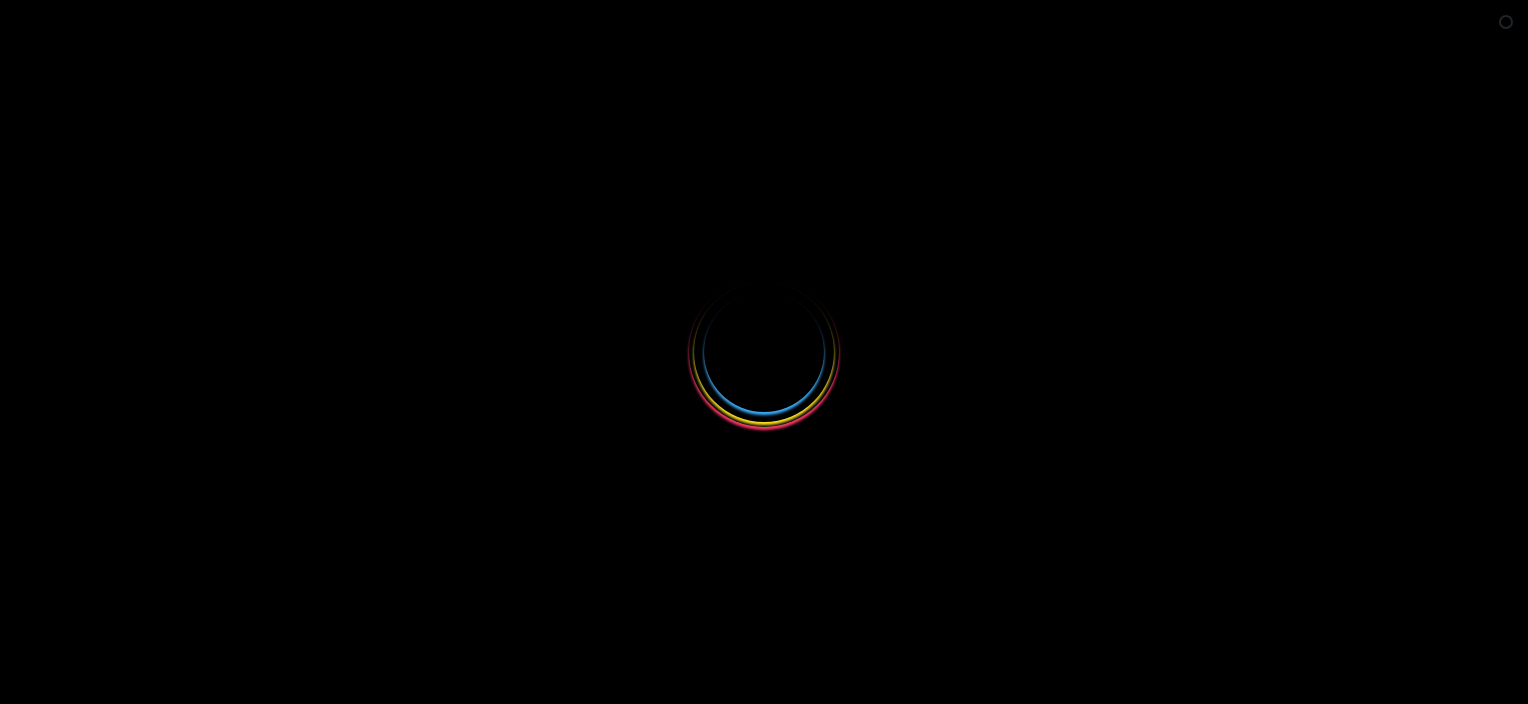 scroll, scrollTop: 0, scrollLeft: 0, axis: both 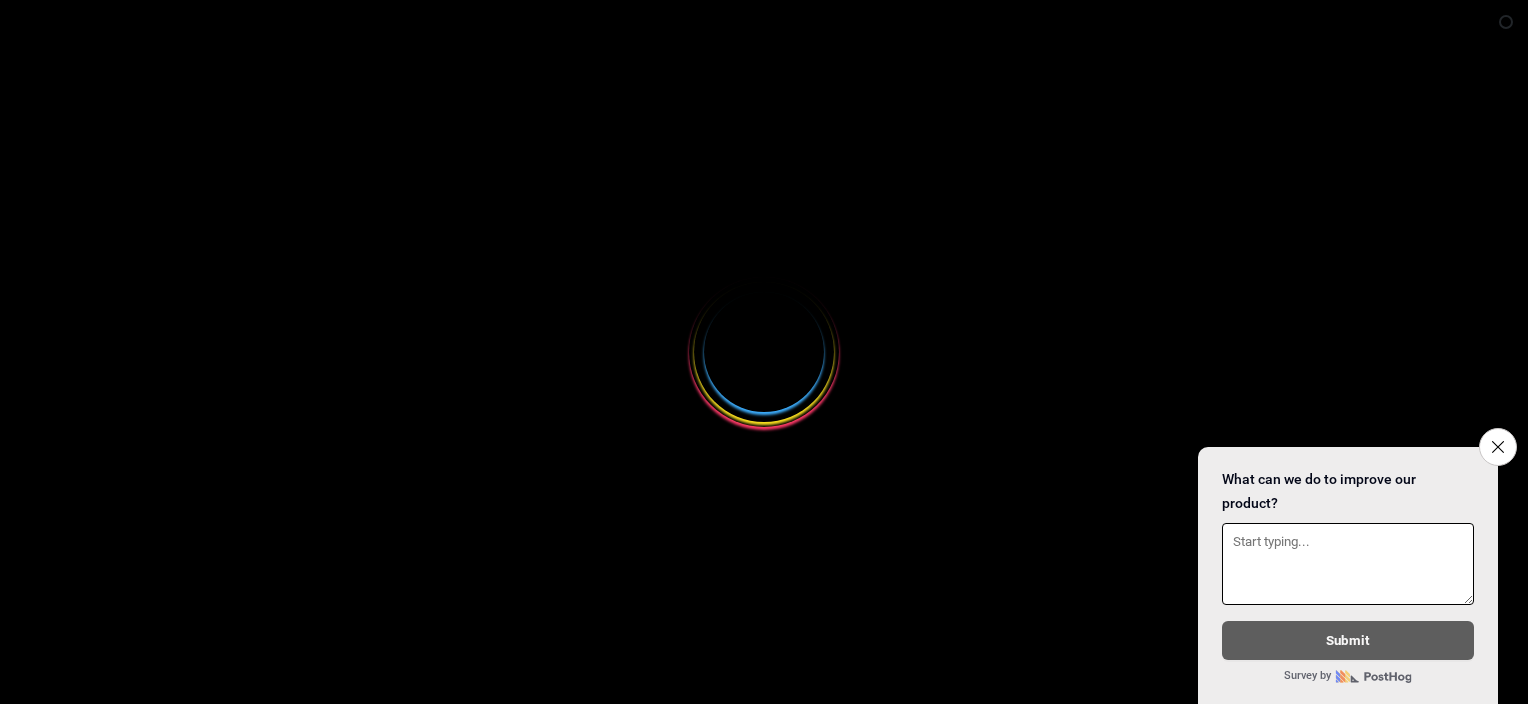 select 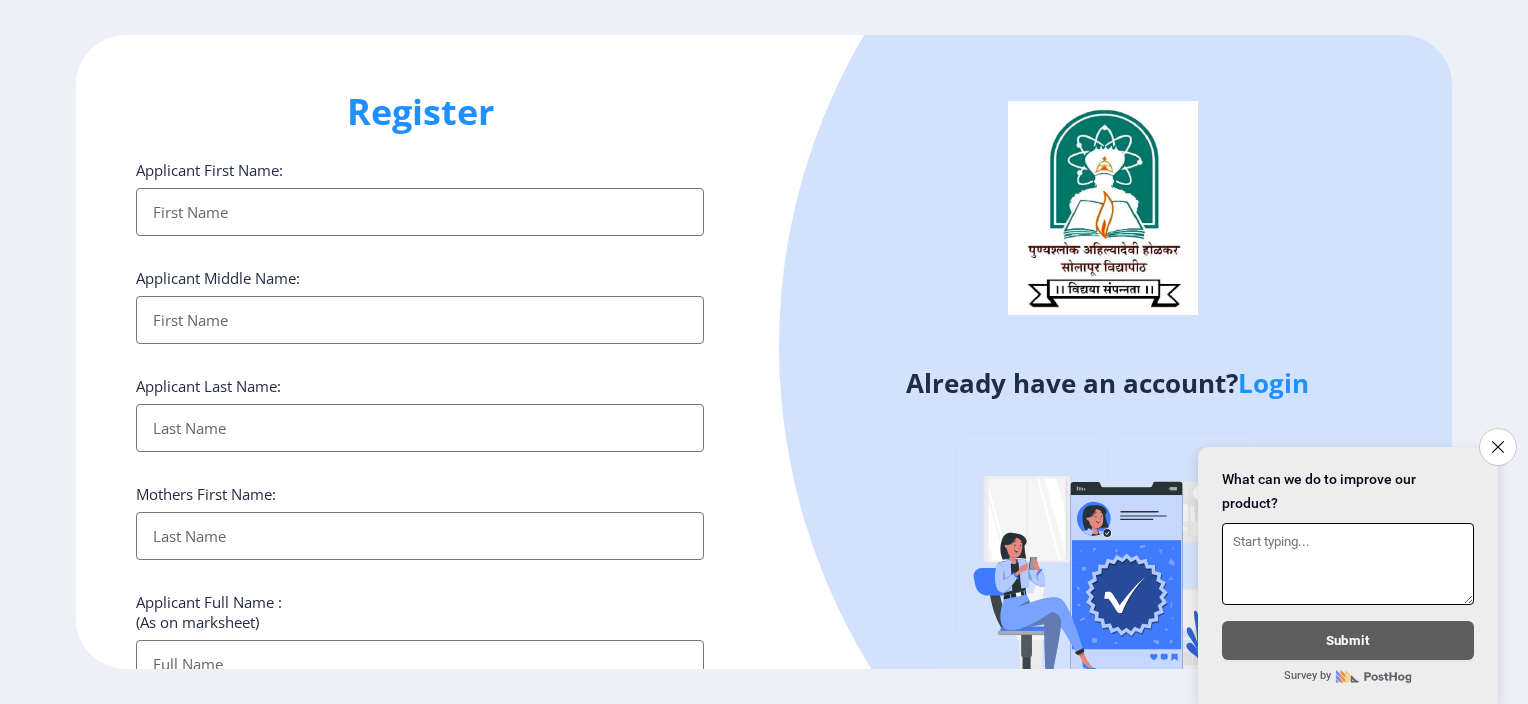 scroll, scrollTop: 0, scrollLeft: 0, axis: both 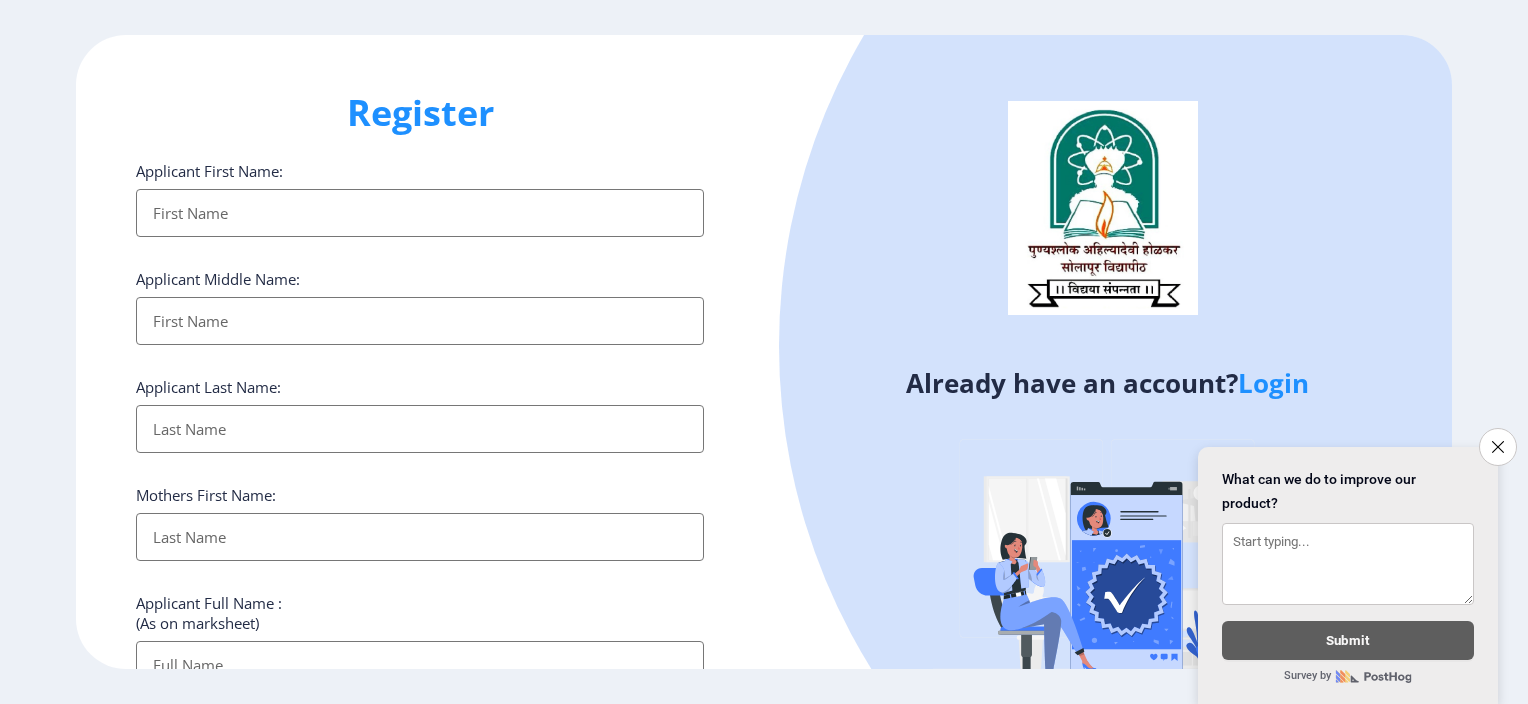 click on "Login" 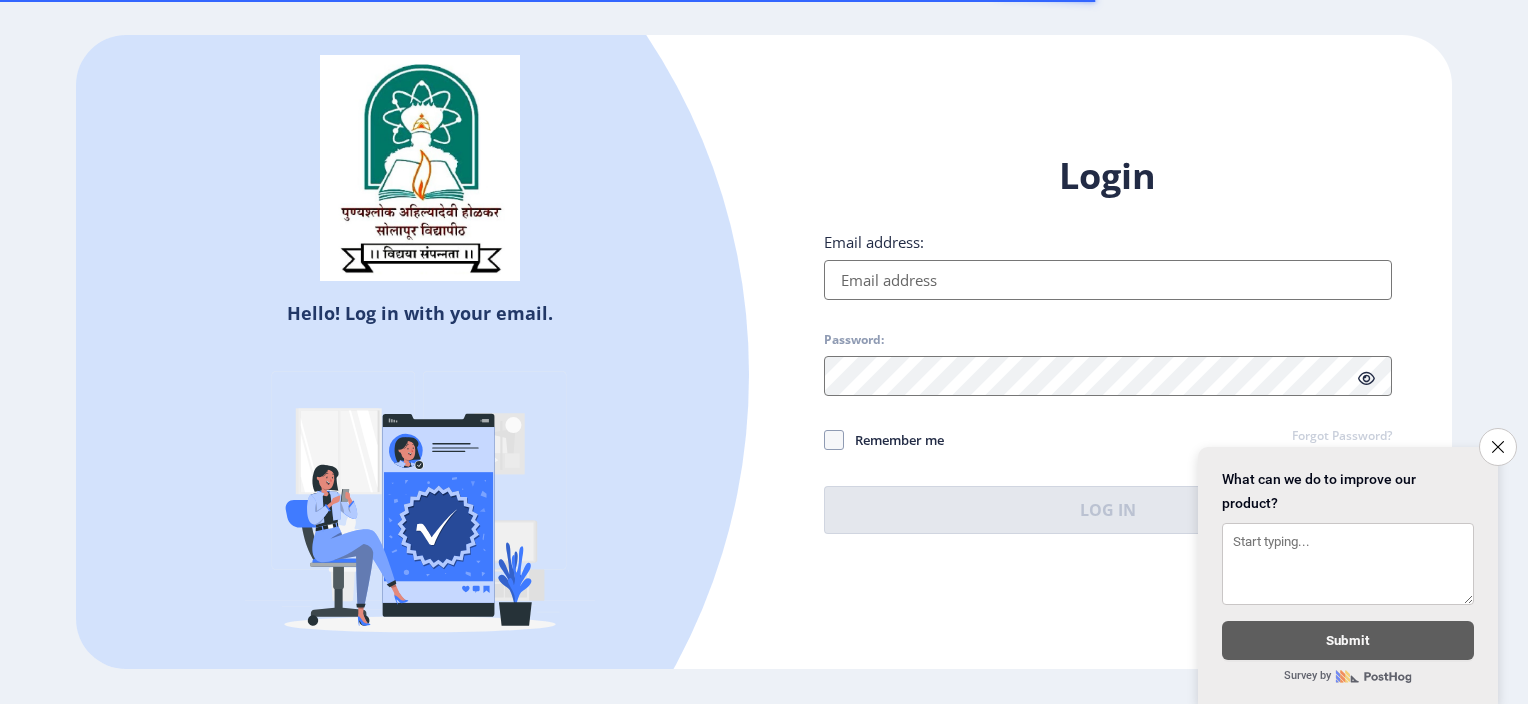 click on "Email address:" at bounding box center [1108, 280] 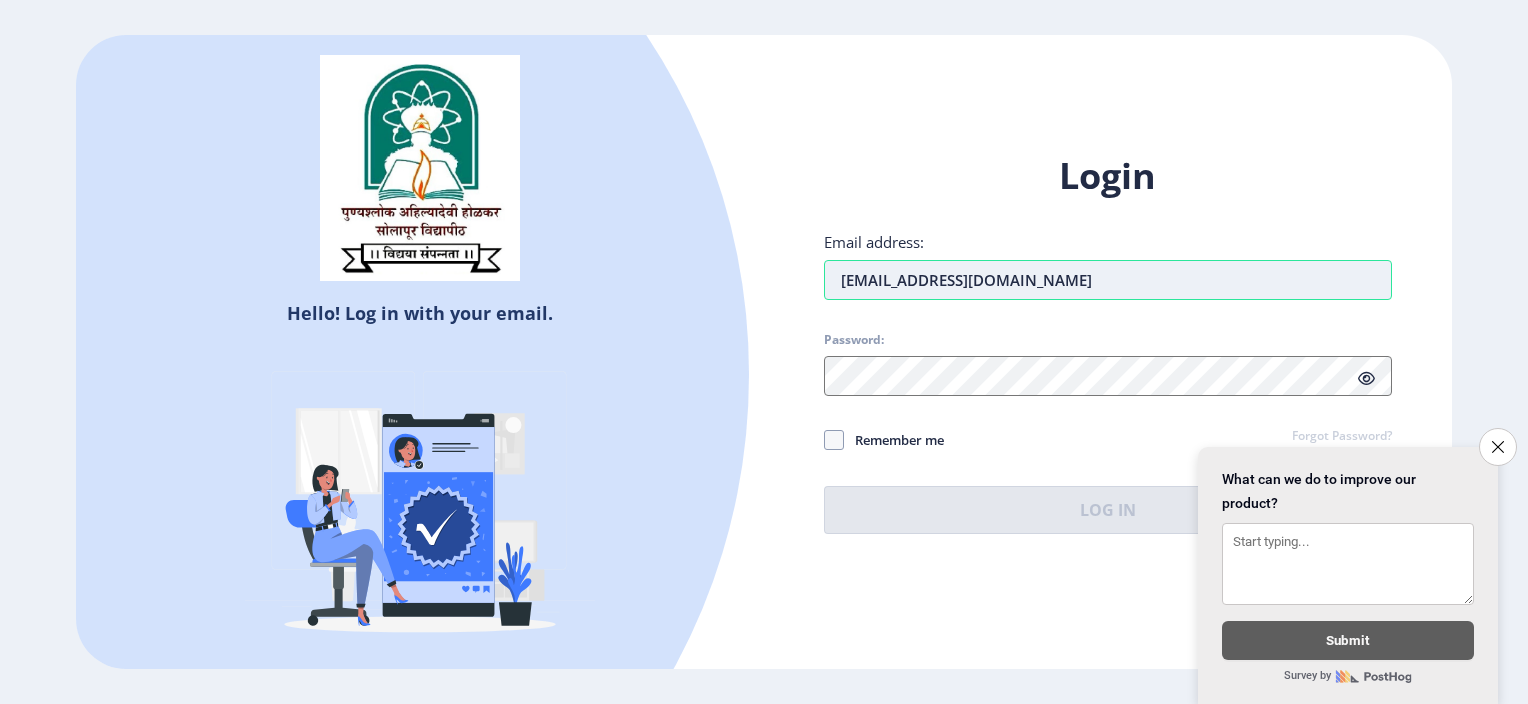 type on "[EMAIL_ADDRESS][DOMAIN_NAME]" 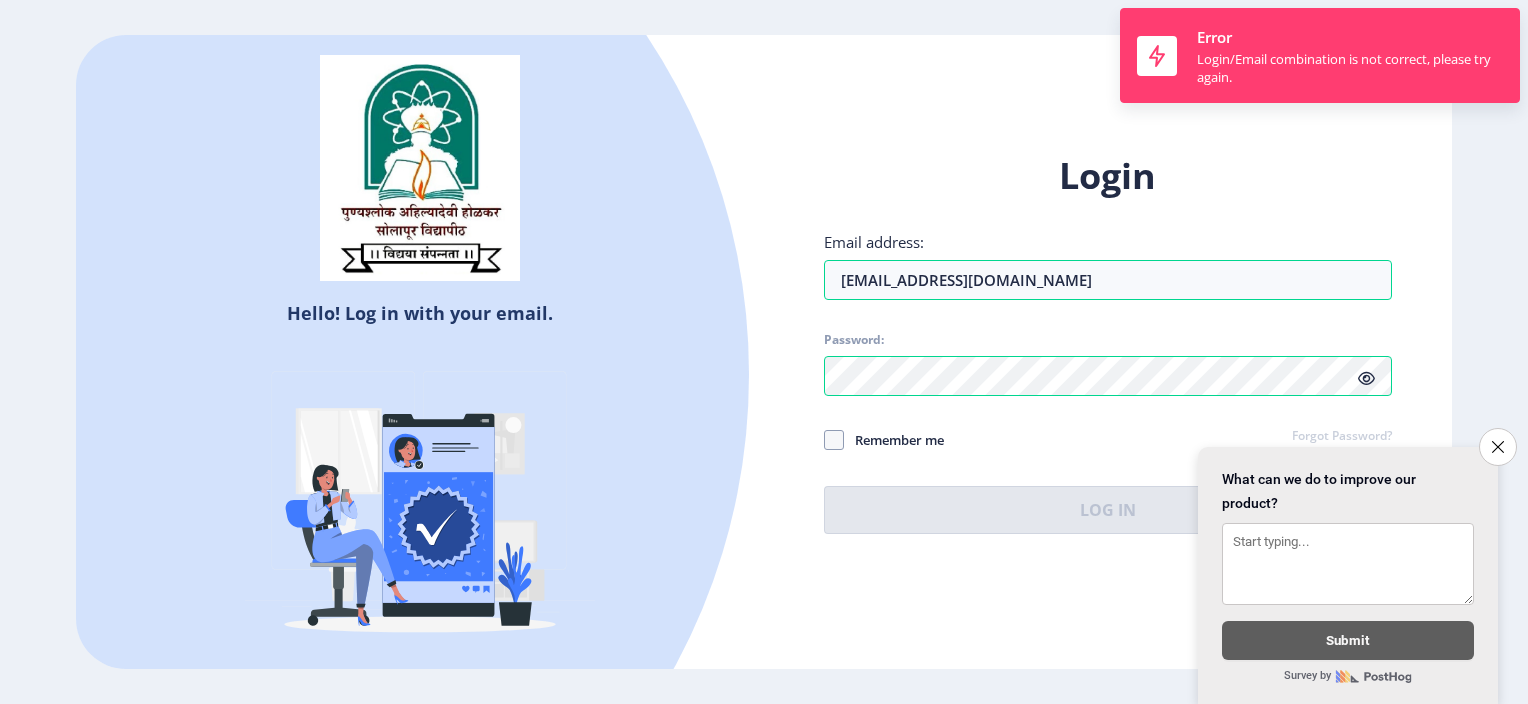 drag, startPoint x: 1497, startPoint y: 428, endPoint x: 1510, endPoint y: 430, distance: 13.152946 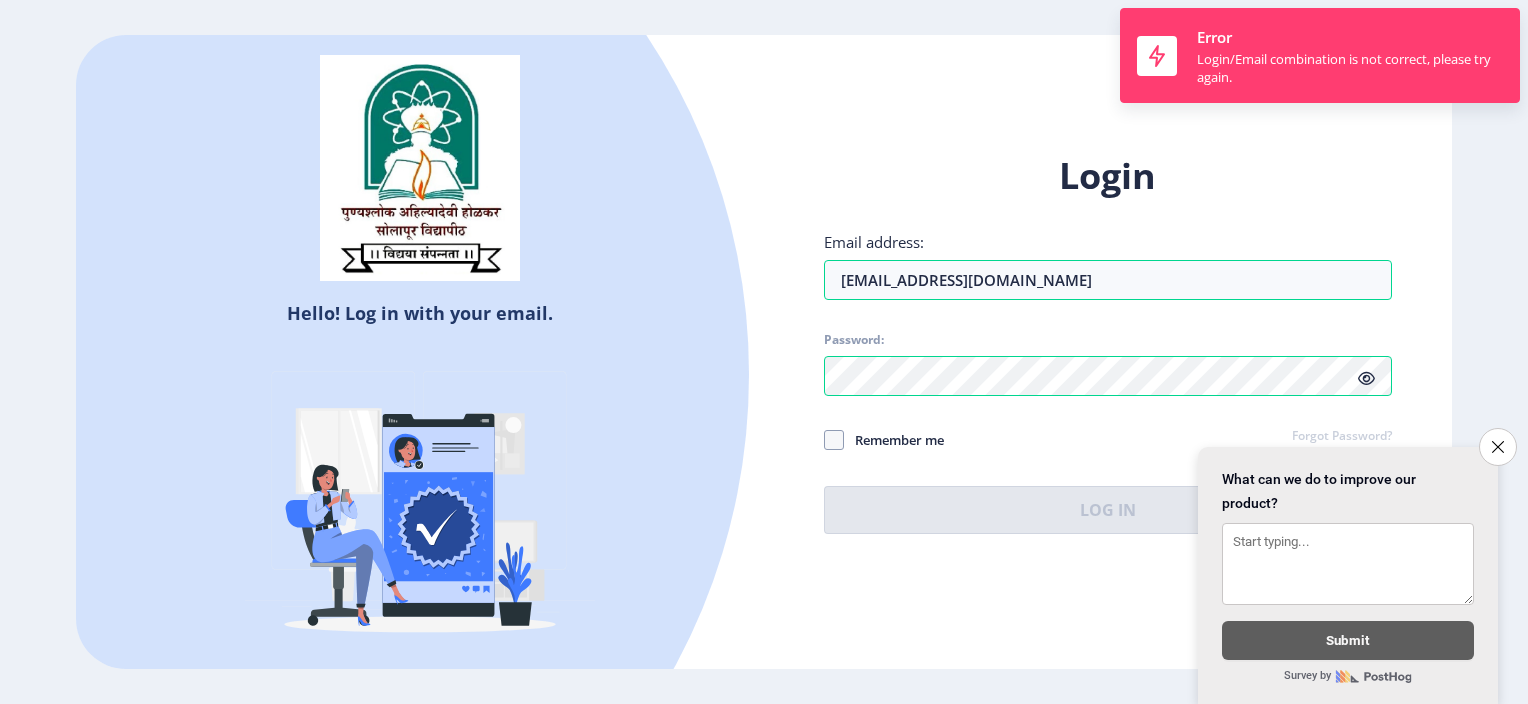 click on "Close survey" 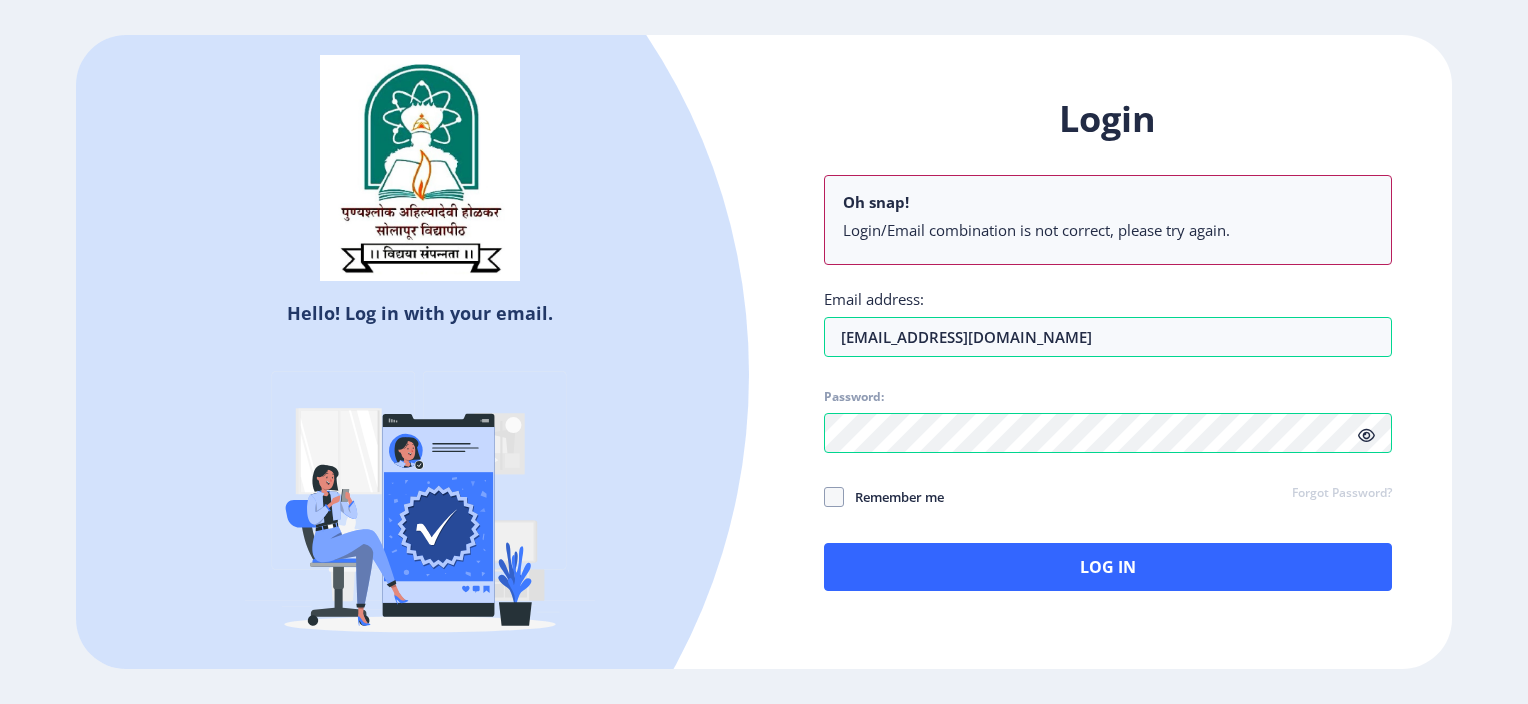 click 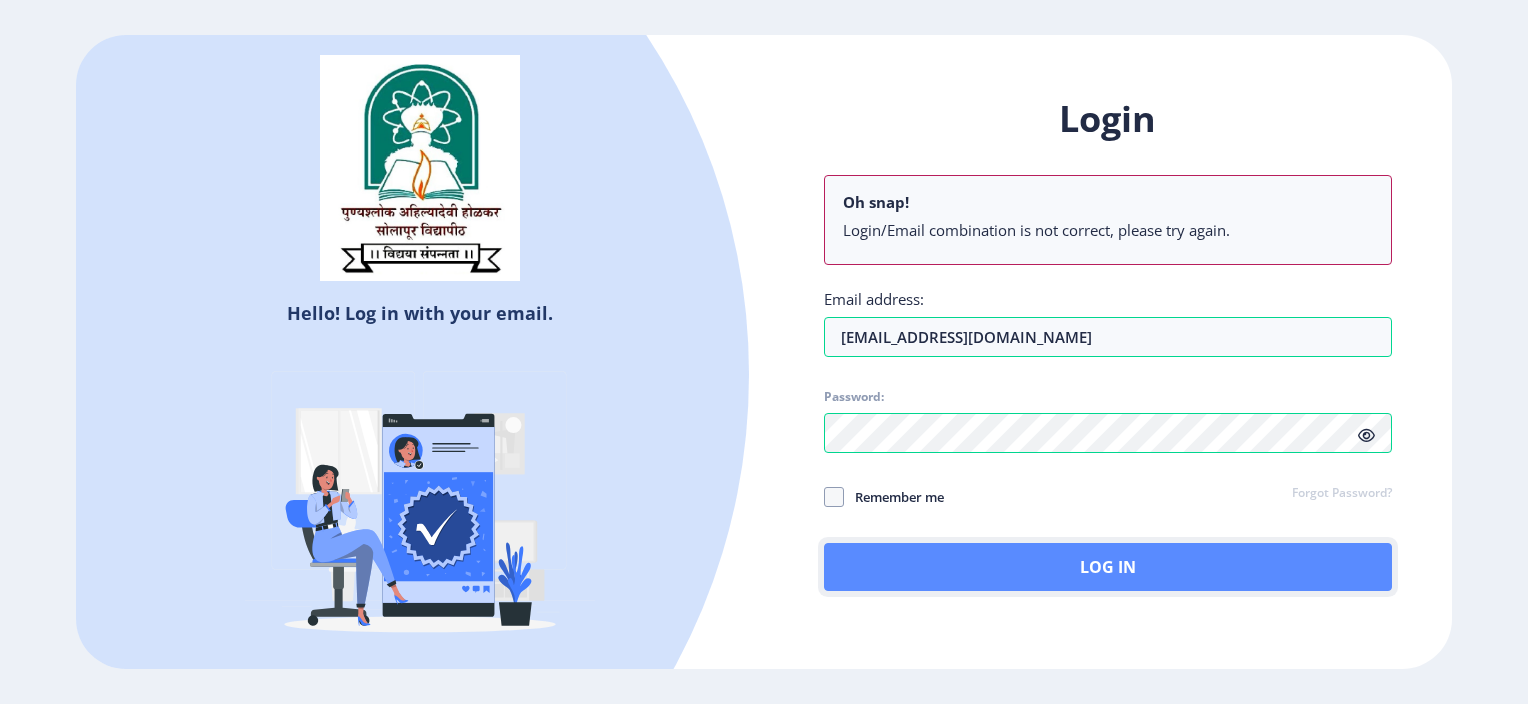 click on "Log In" 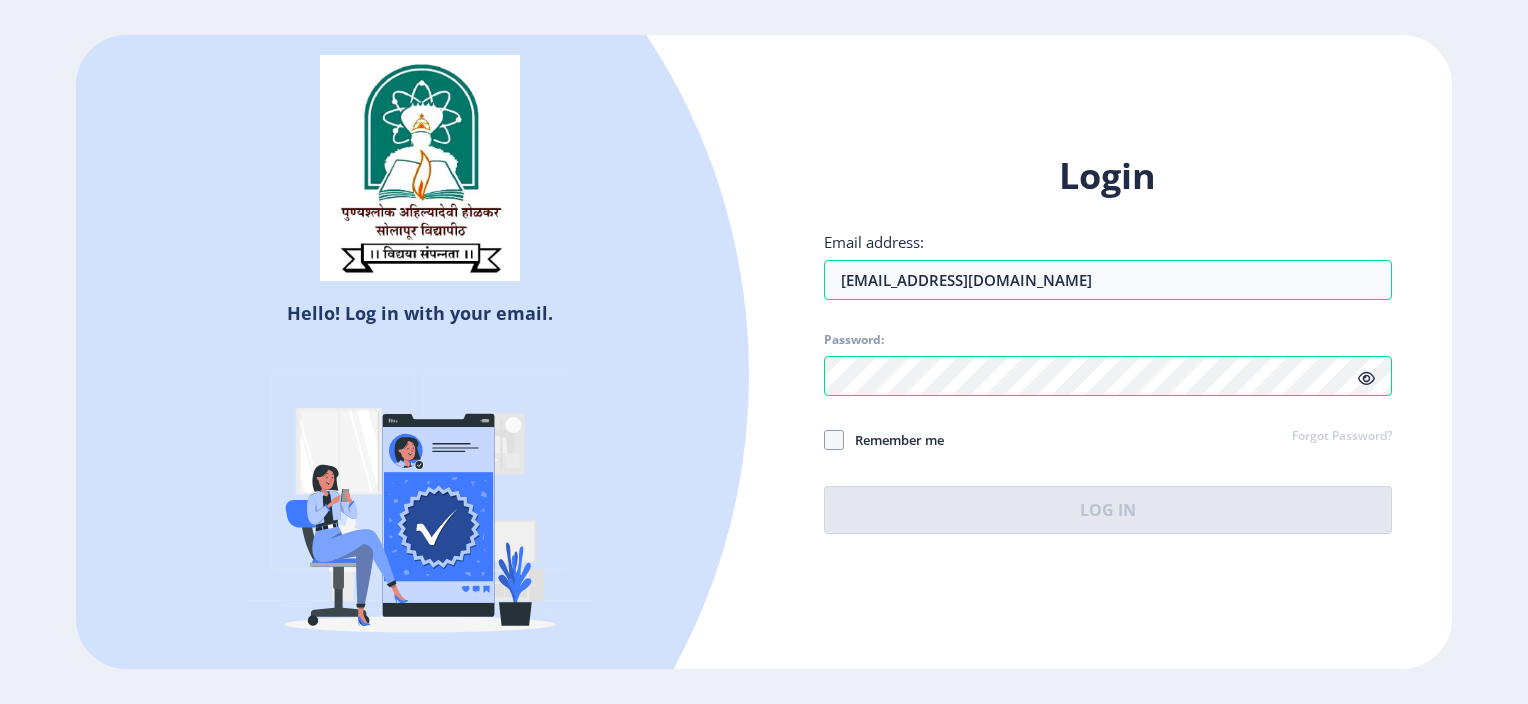 click 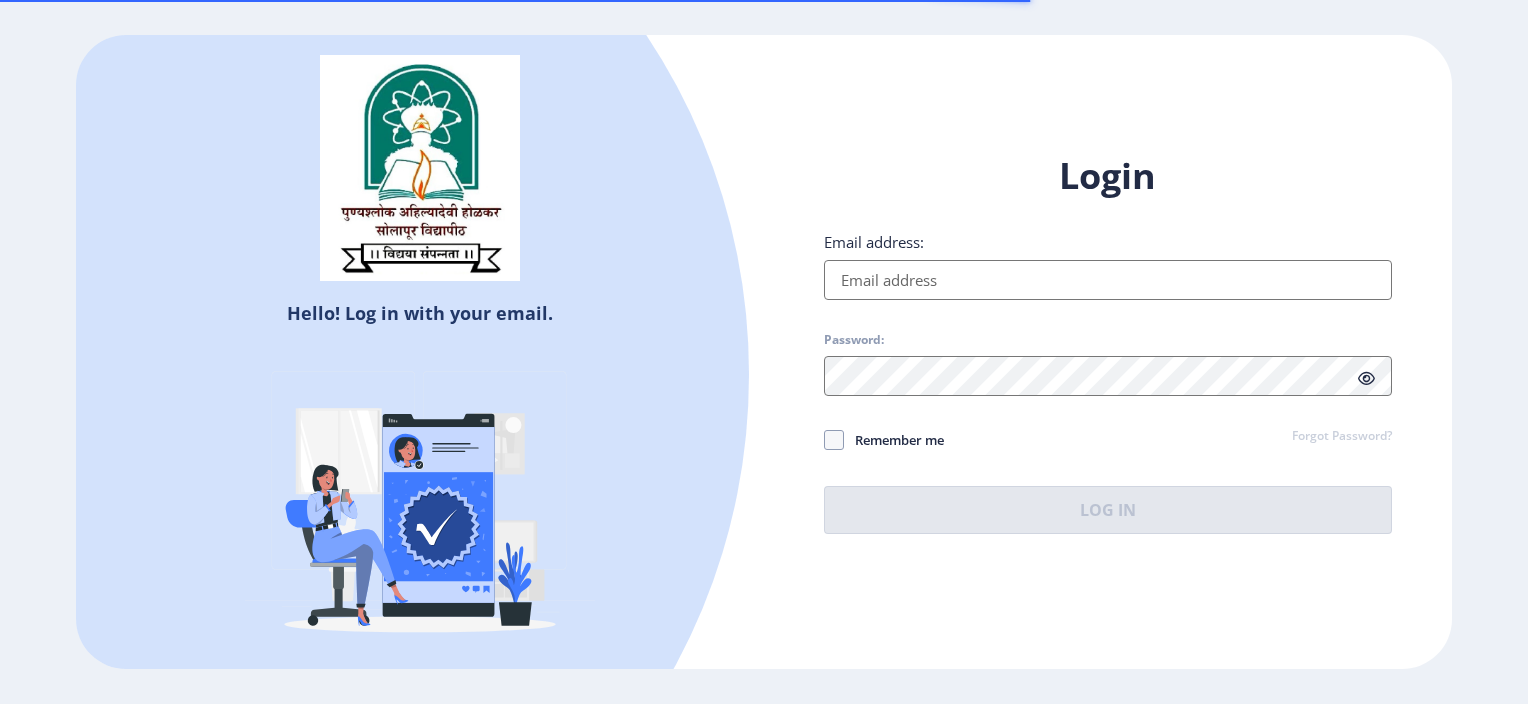scroll, scrollTop: 0, scrollLeft: 0, axis: both 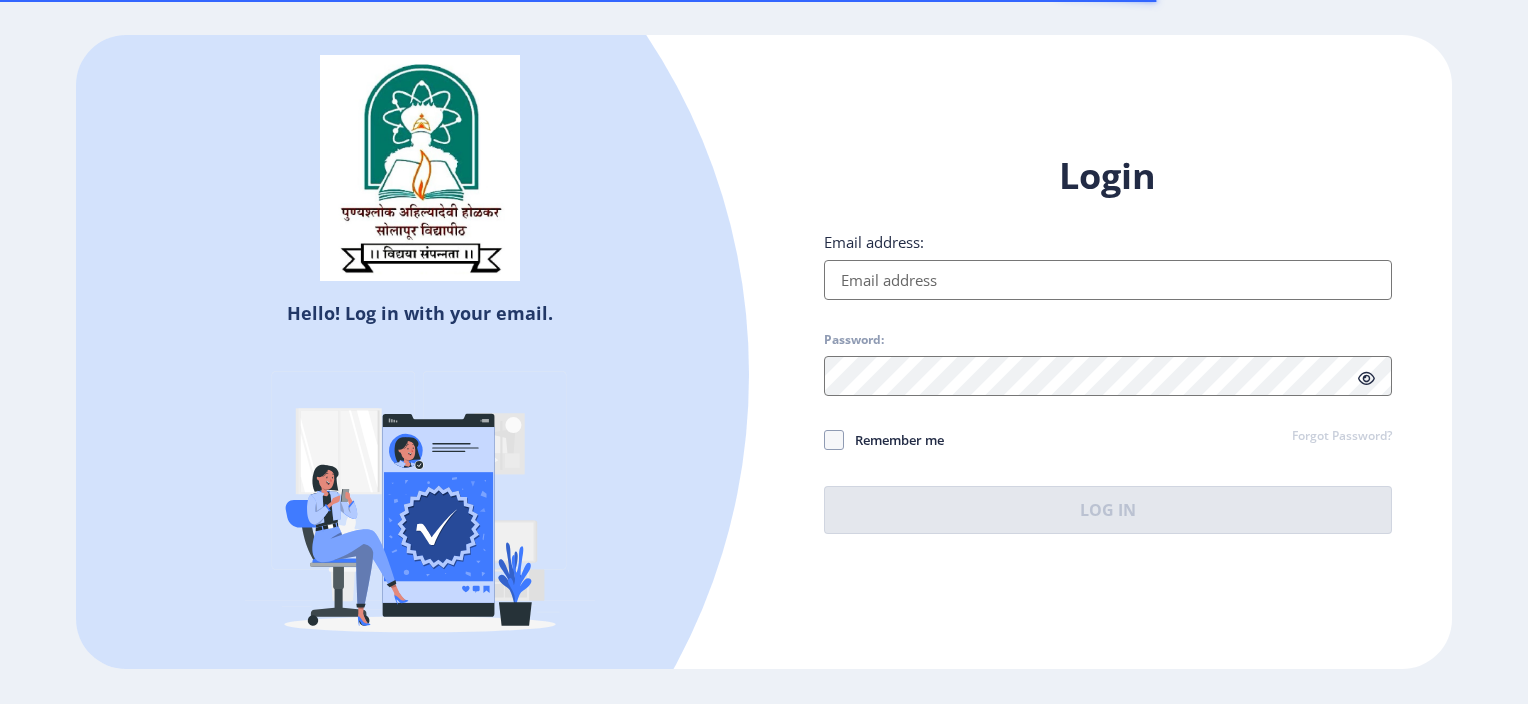 click on "Email address:" at bounding box center [1108, 280] 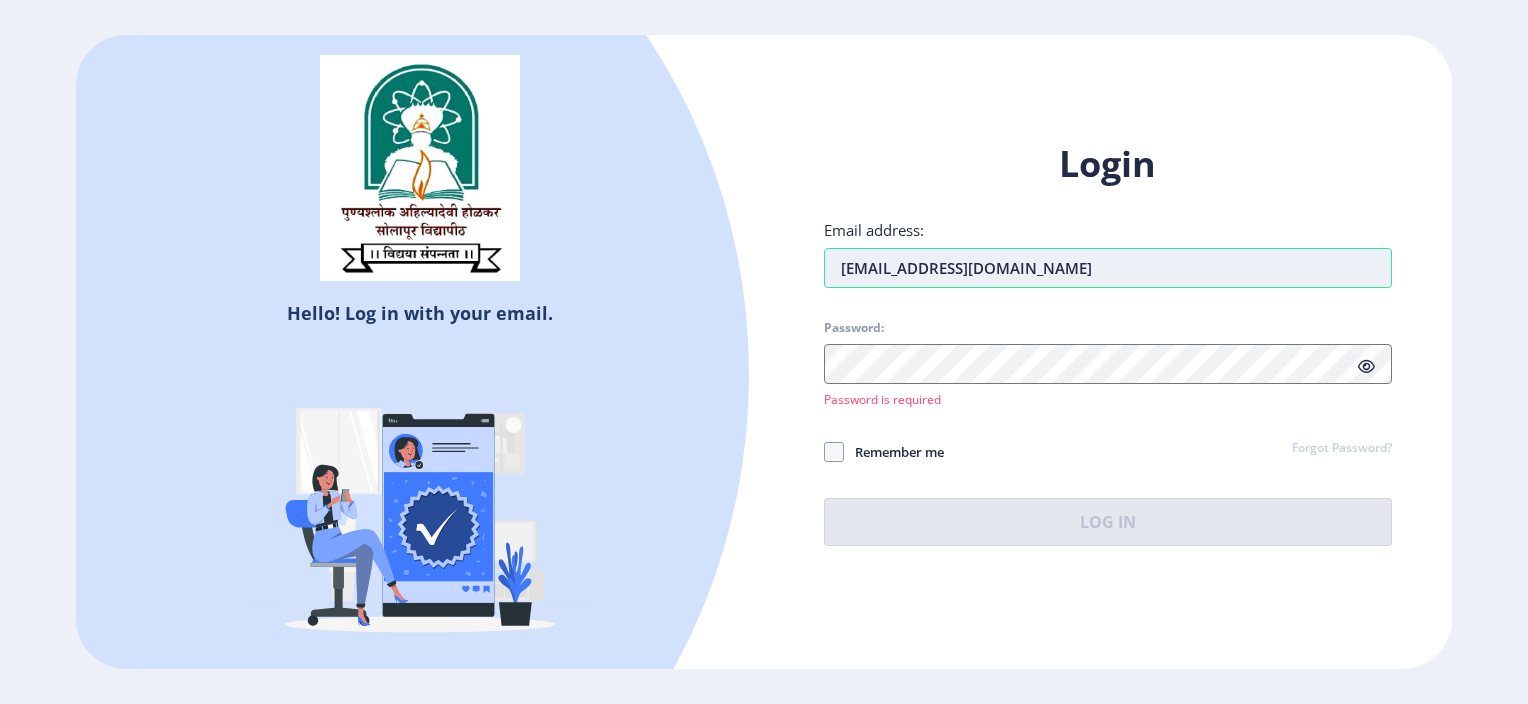 type on "[EMAIL_ADDRESS][DOMAIN_NAME]" 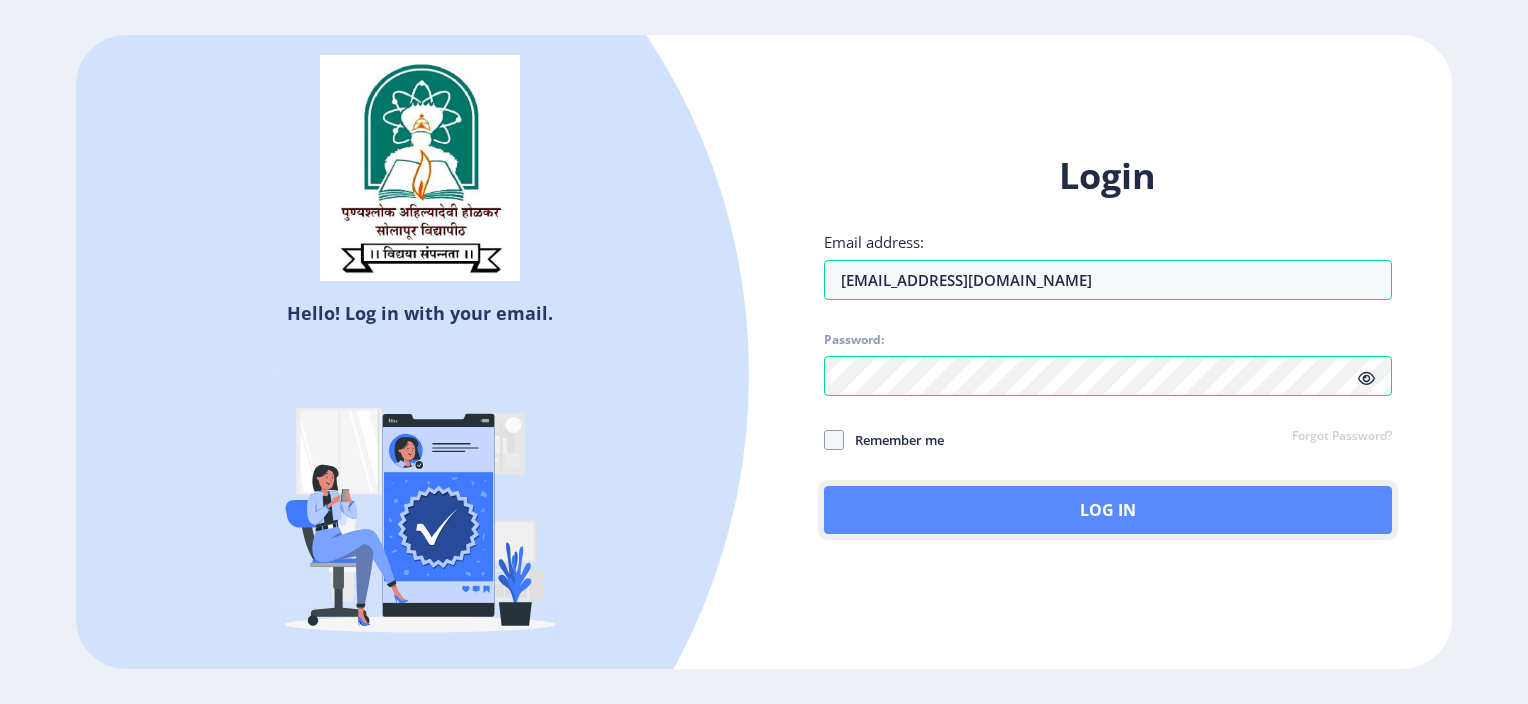 click on "Log In" 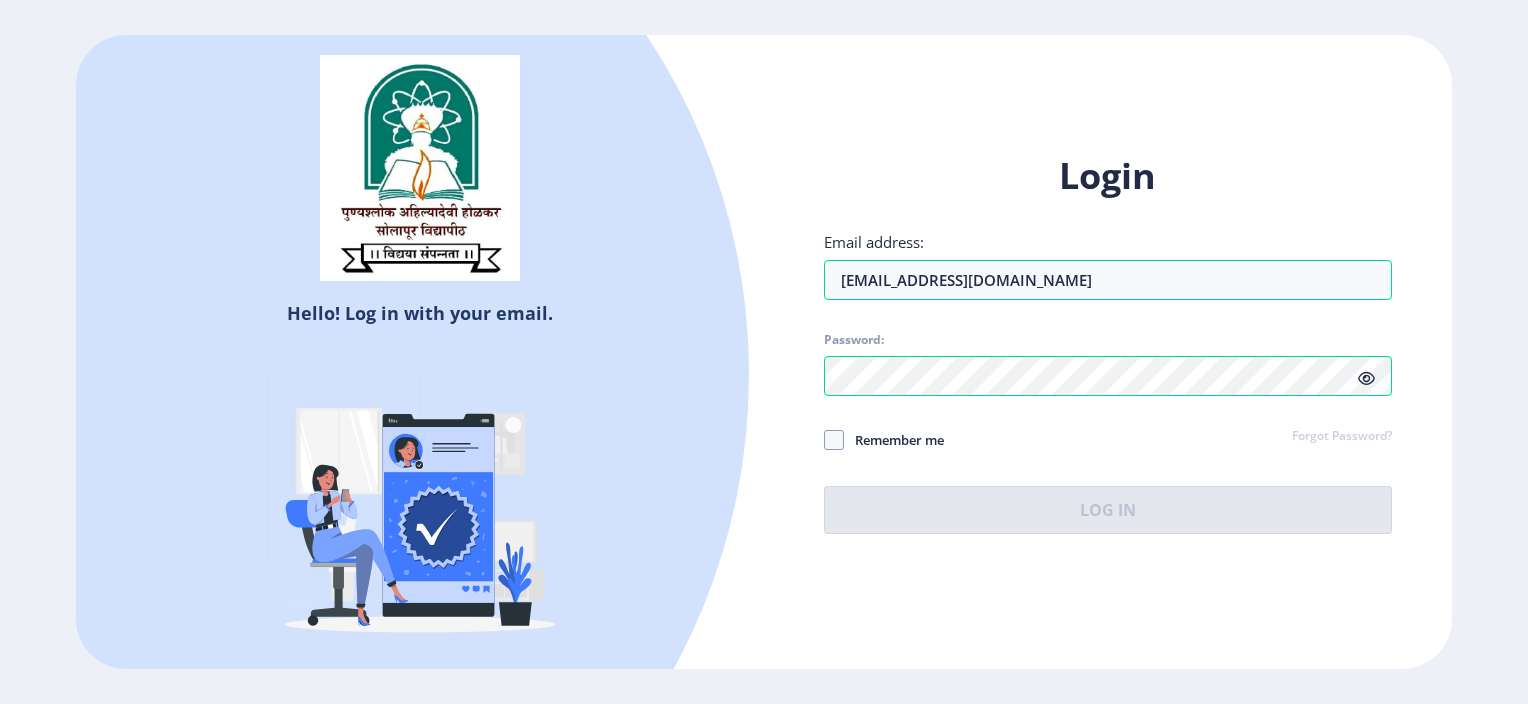 click on "Login Email address: skpendkar@gmail.com Password: Remember me Forgot Password?  Log In" 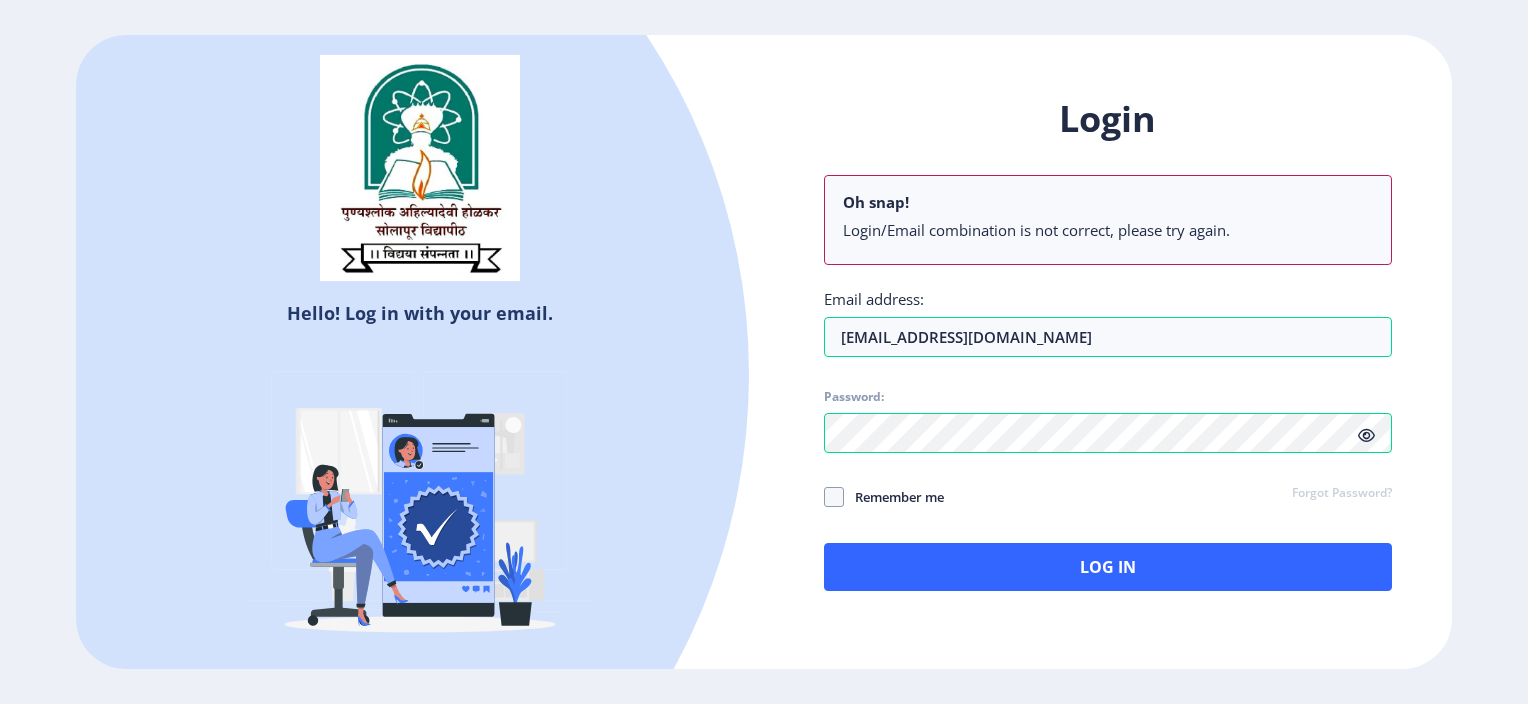 click on "Forgot Password?" 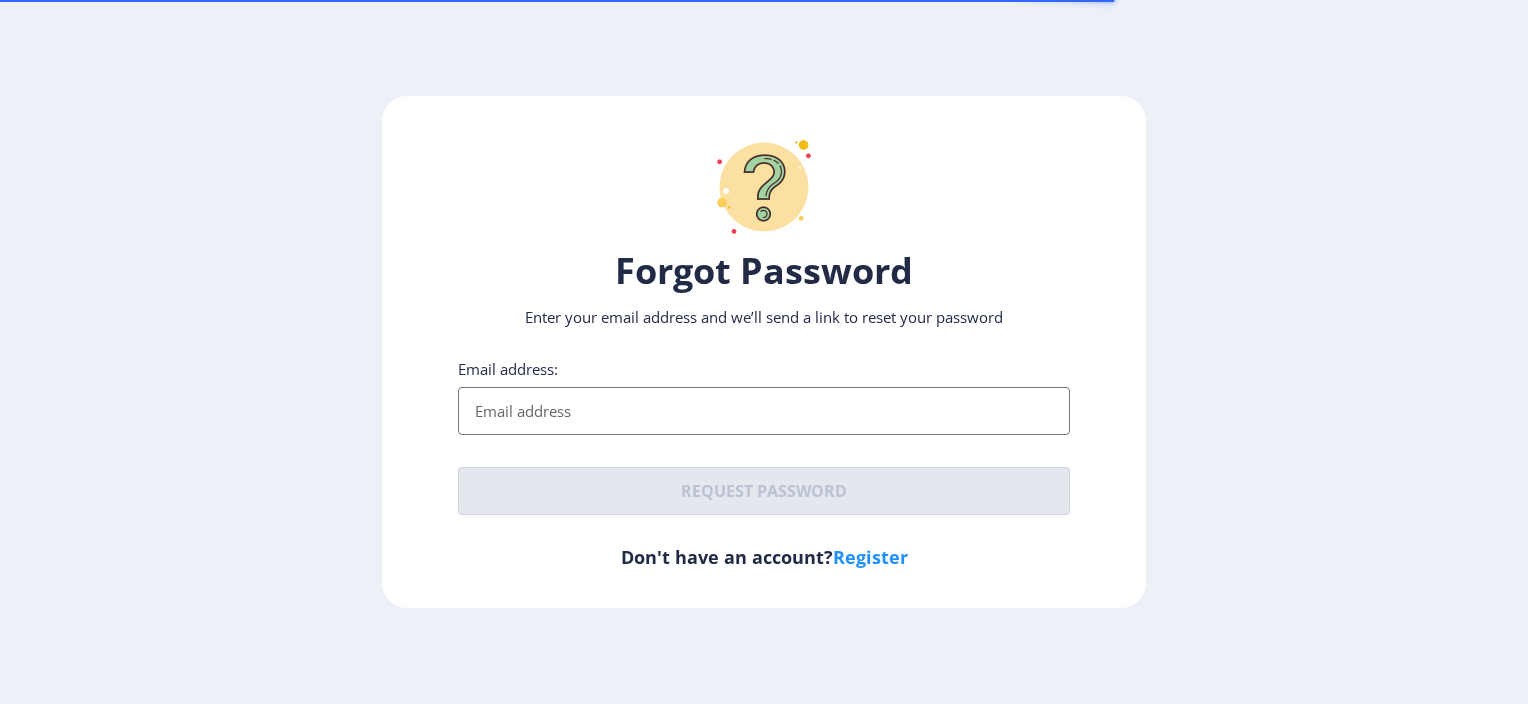 click on "Email address:" at bounding box center [763, 411] 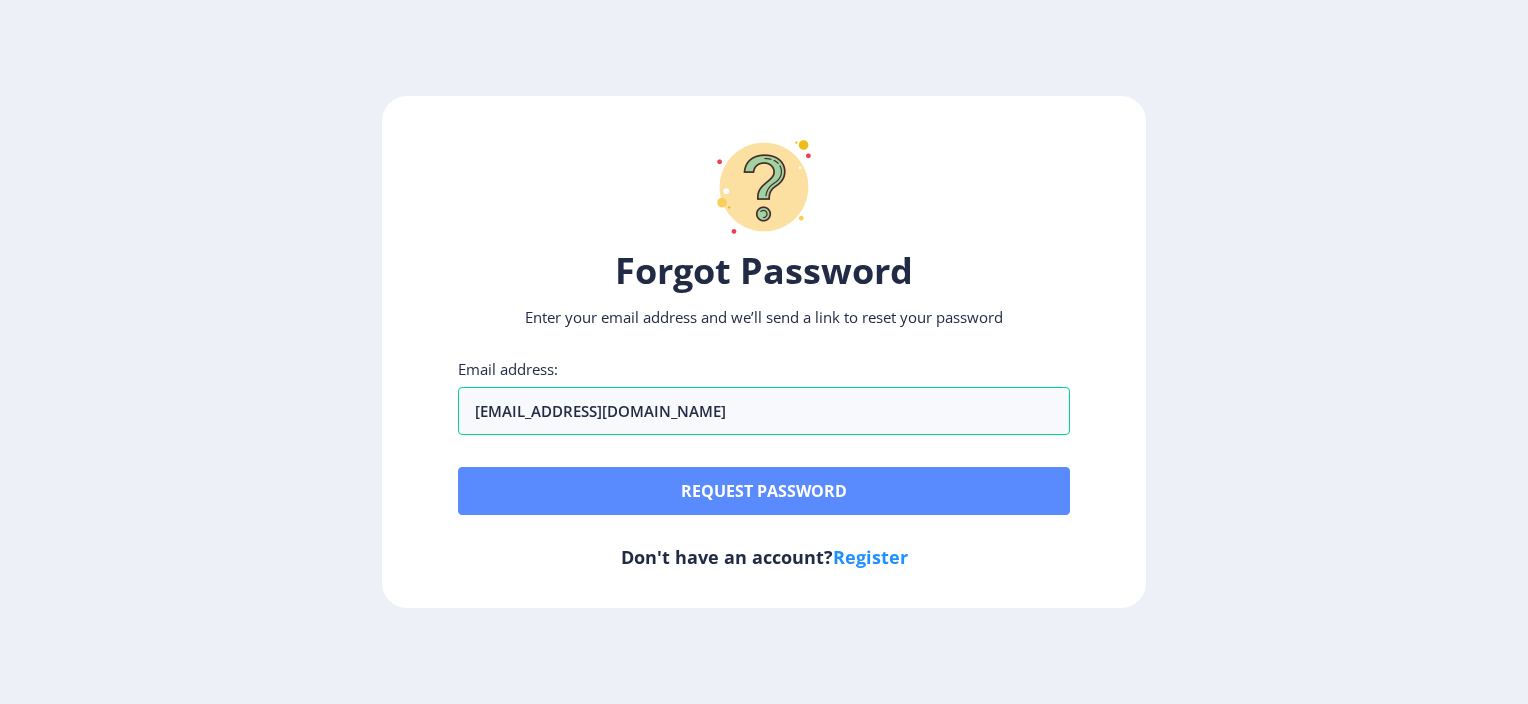 type on "[EMAIL_ADDRESS][DOMAIN_NAME]" 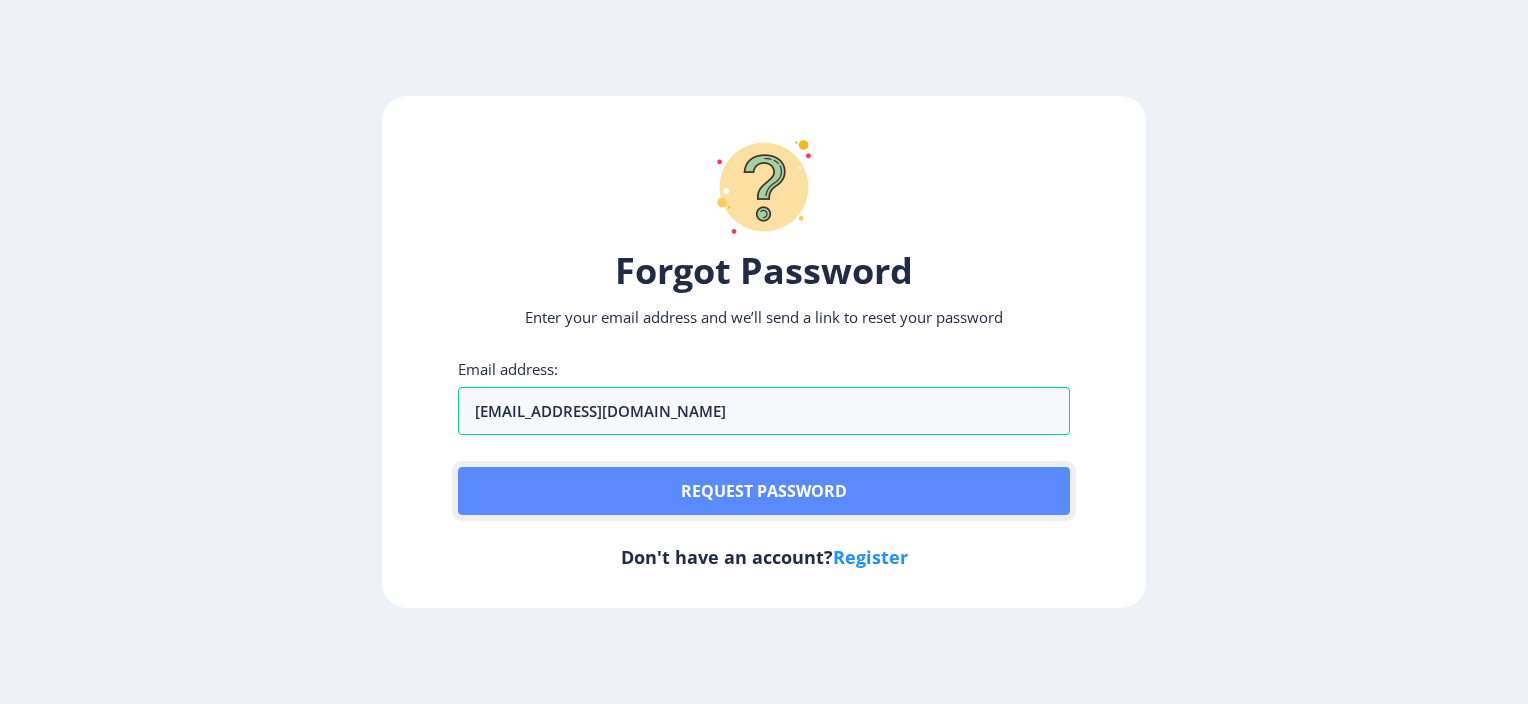 click on "Request password" 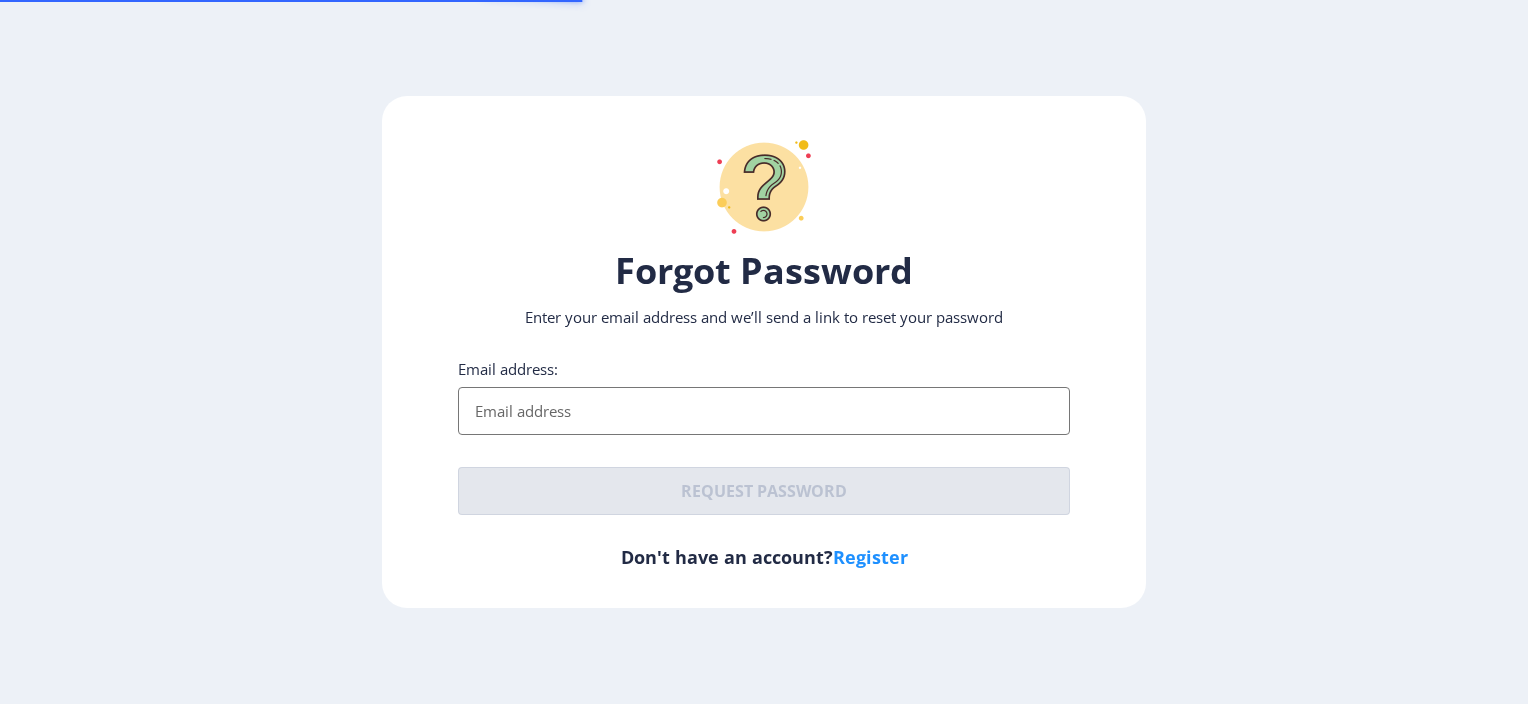 scroll, scrollTop: 0, scrollLeft: 0, axis: both 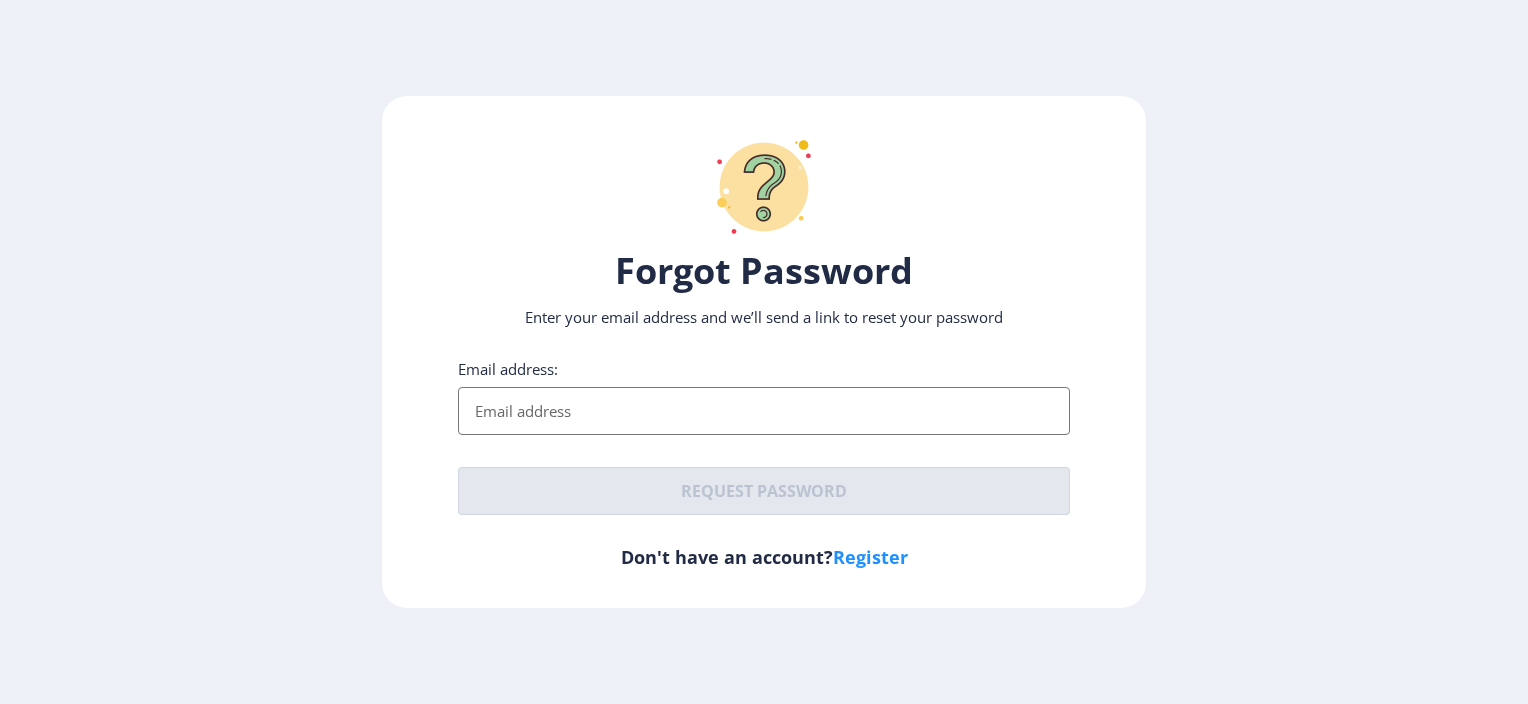 click on "Email address:" at bounding box center (763, 411) 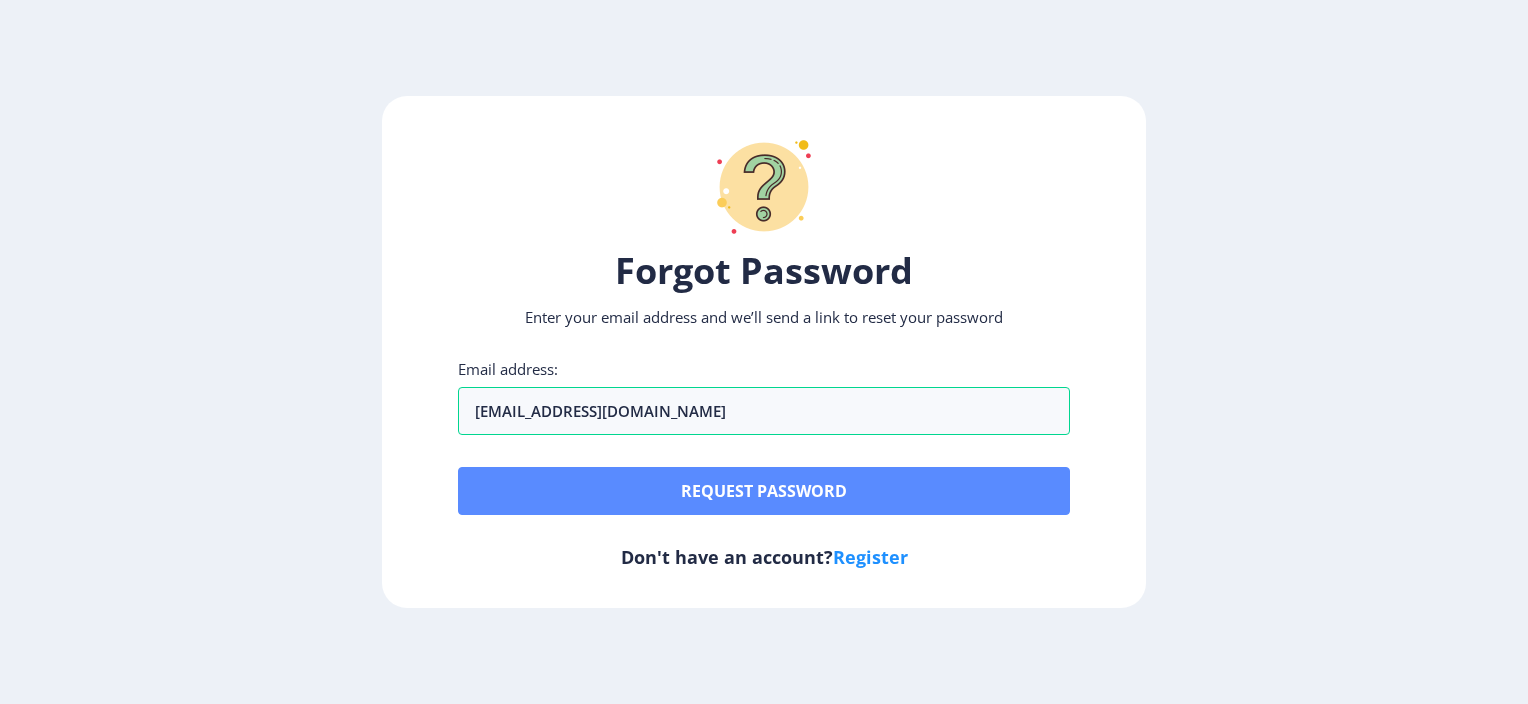 type on "[EMAIL_ADDRESS][DOMAIN_NAME]" 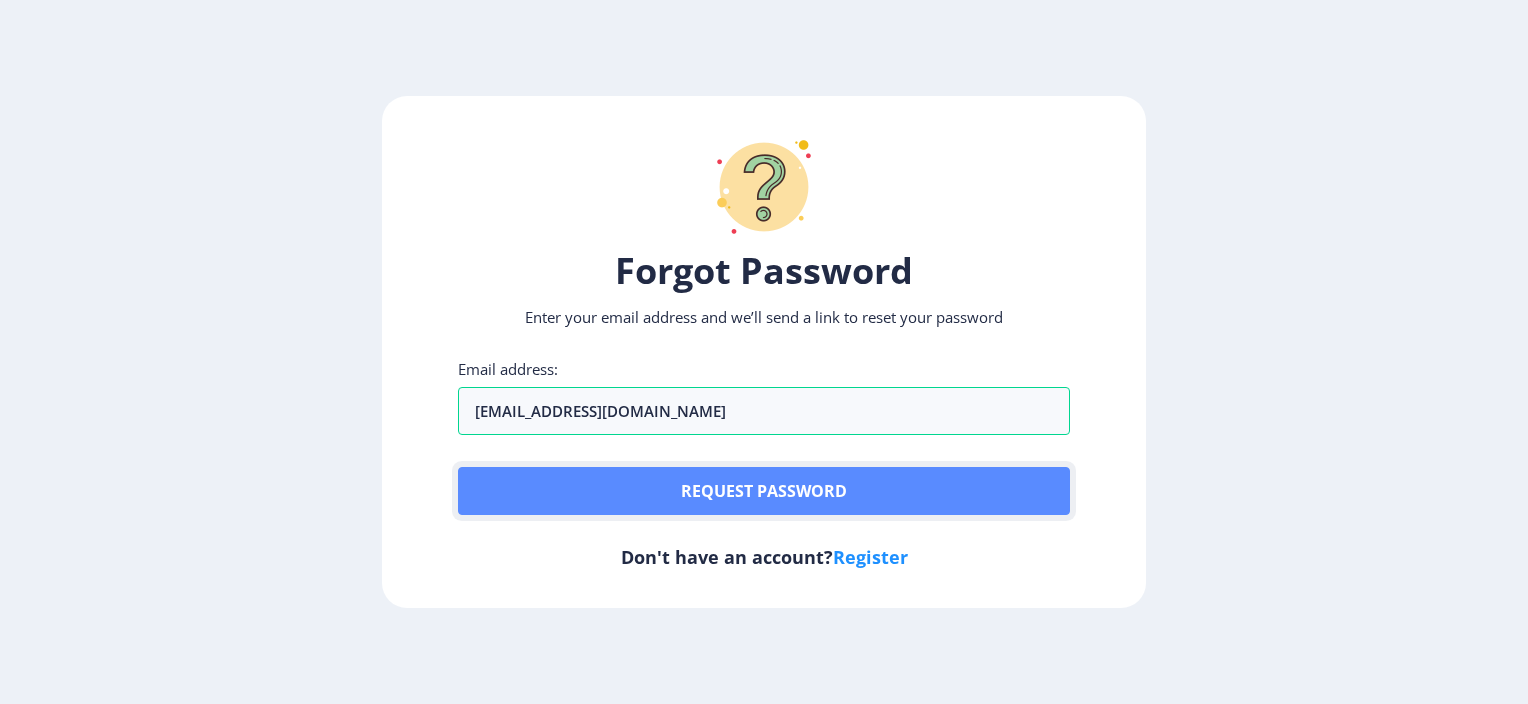 click on "Request password" 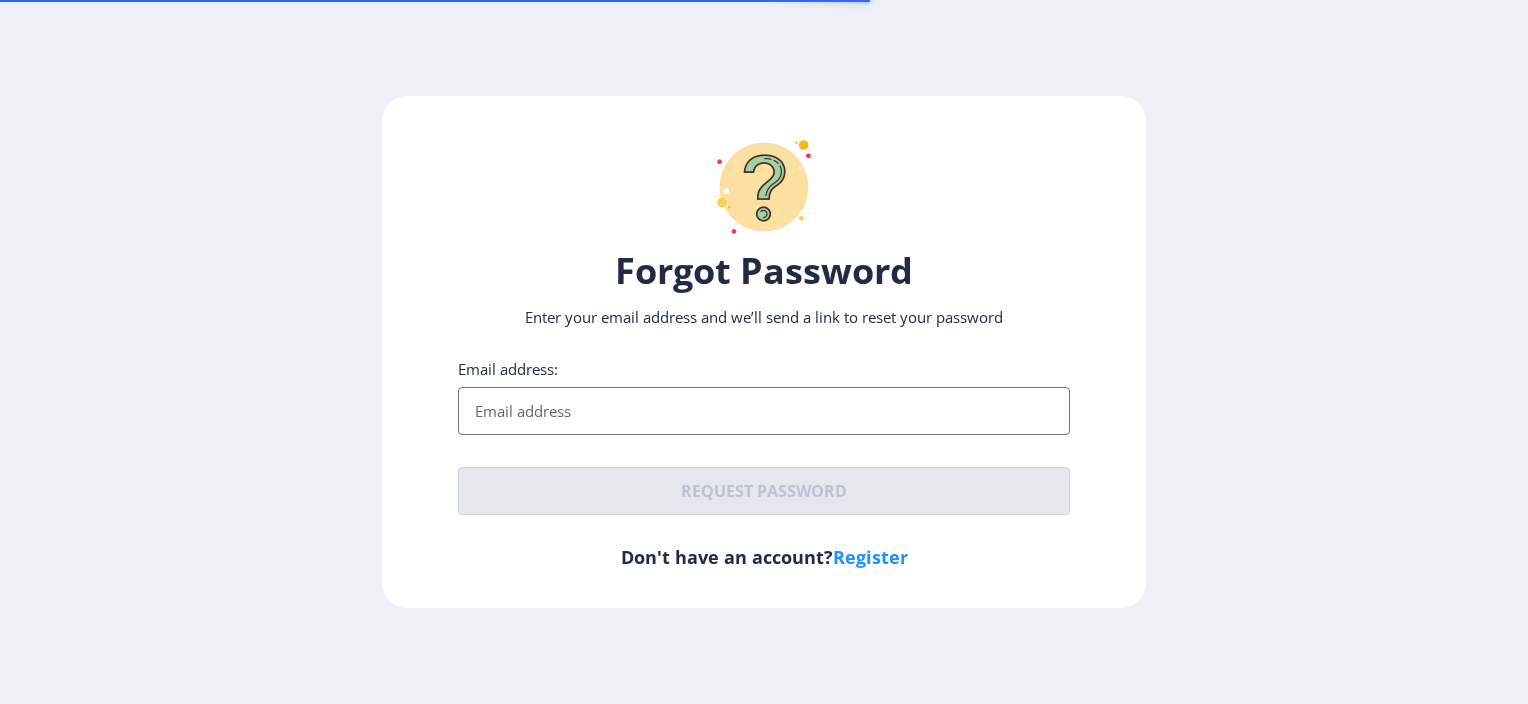 scroll, scrollTop: 0, scrollLeft: 0, axis: both 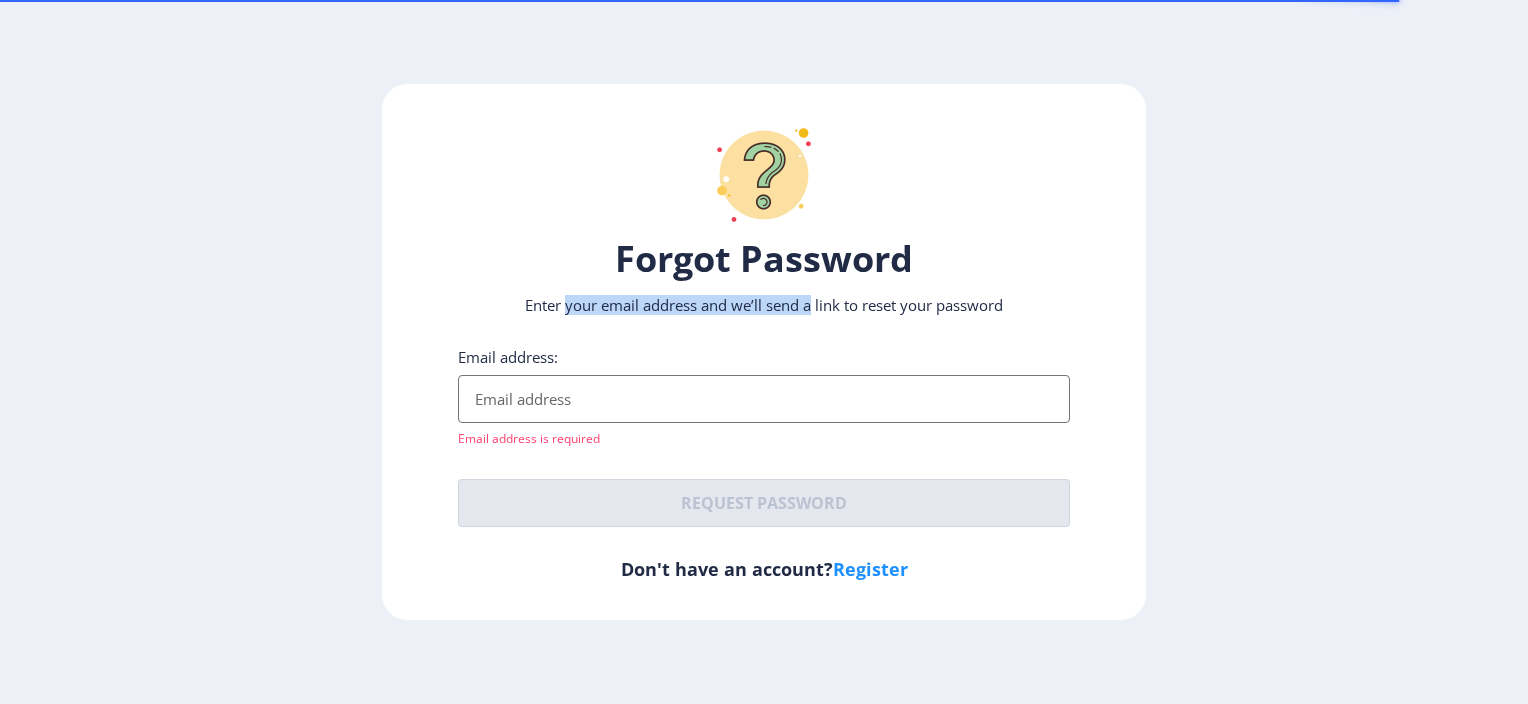 drag, startPoint x: 566, startPoint y: 308, endPoint x: 811, endPoint y: 308, distance: 245 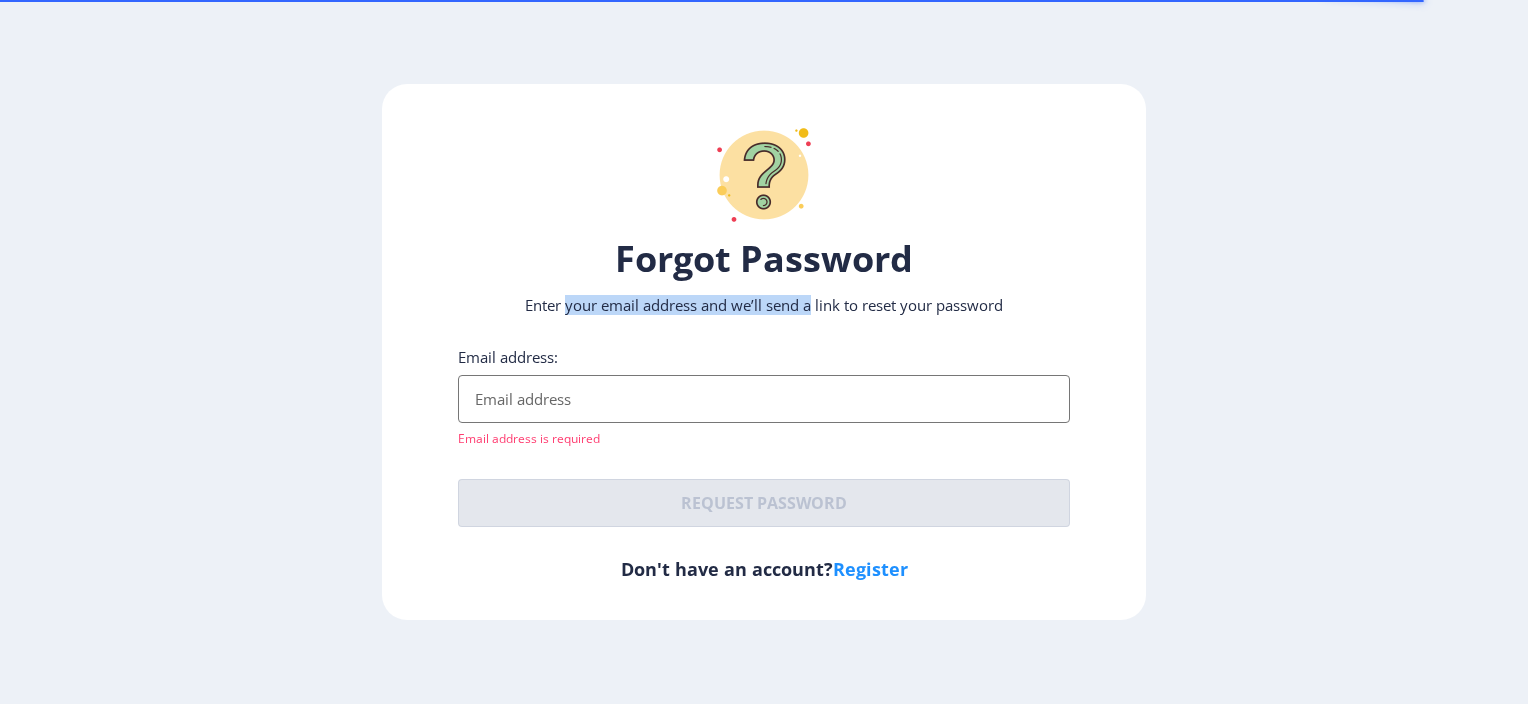 click on "Enter your email address and we’ll send a link to reset your password" 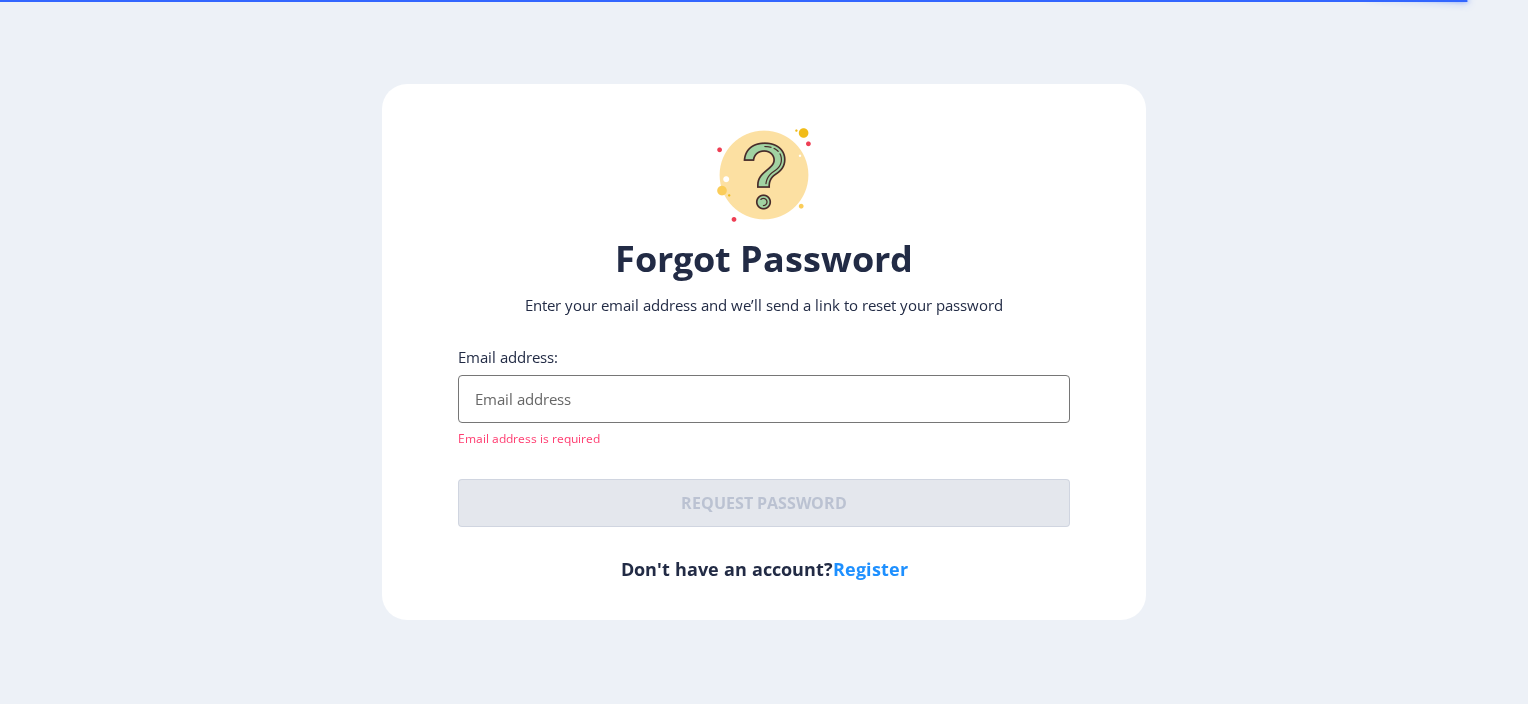 click on "Email address:  Email address is required" 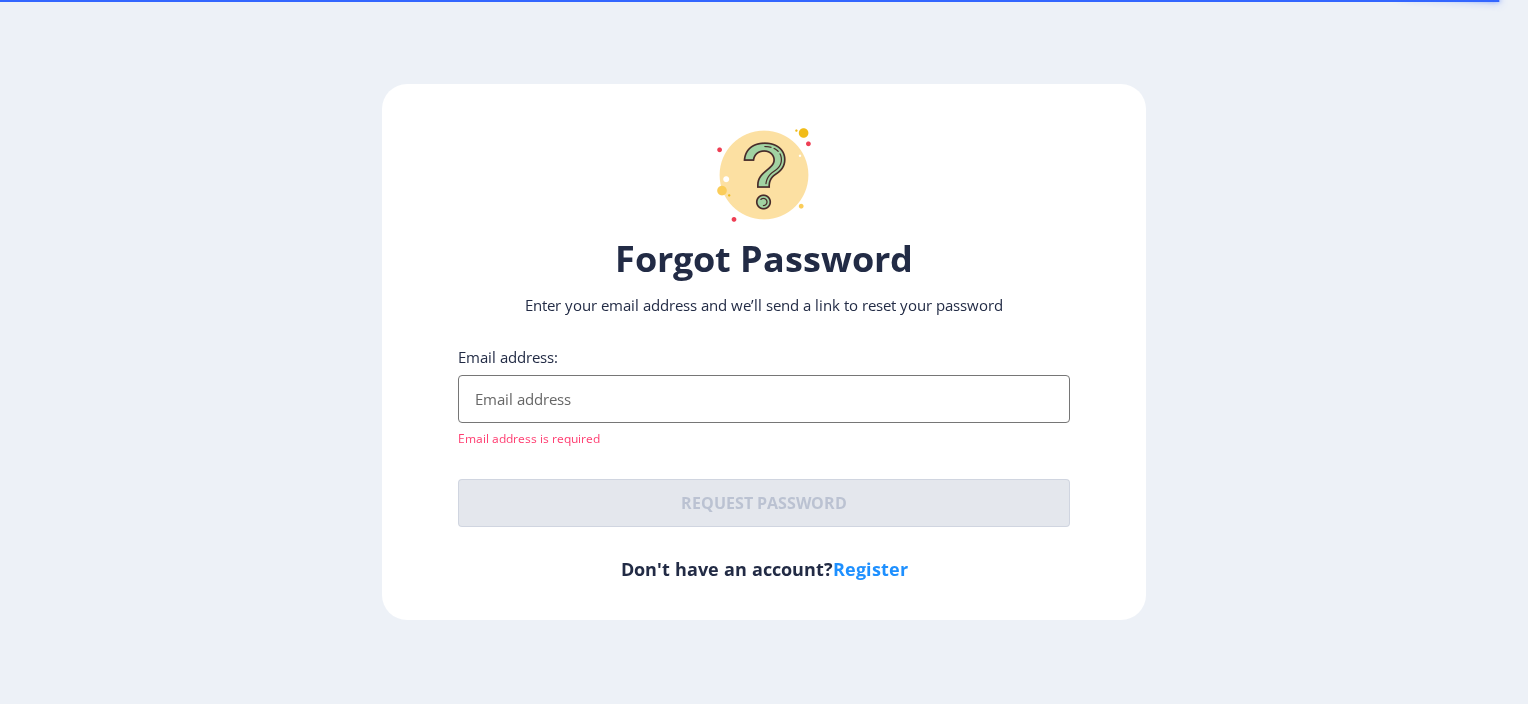 click on "Email address:" at bounding box center (763, 399) 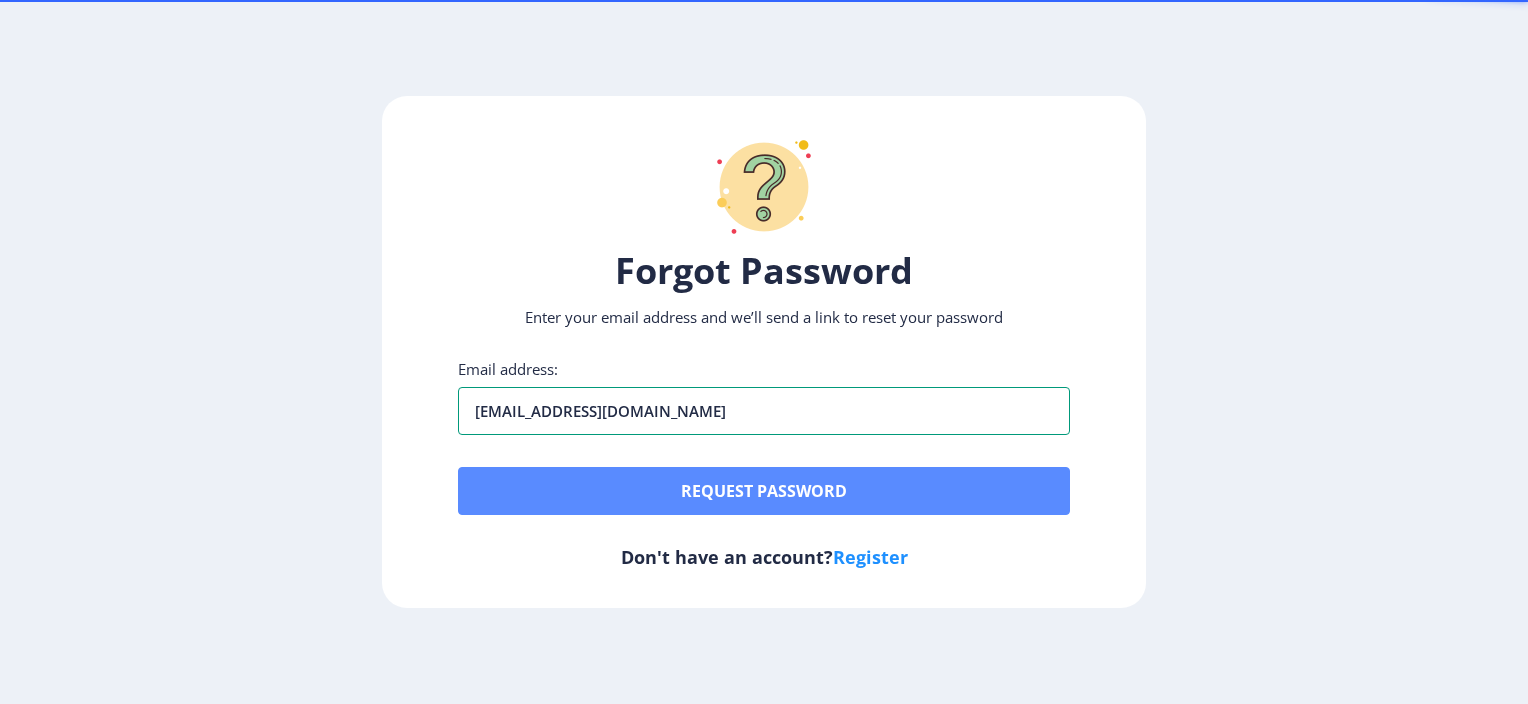 type on "[EMAIL_ADDRESS][DOMAIN_NAME]" 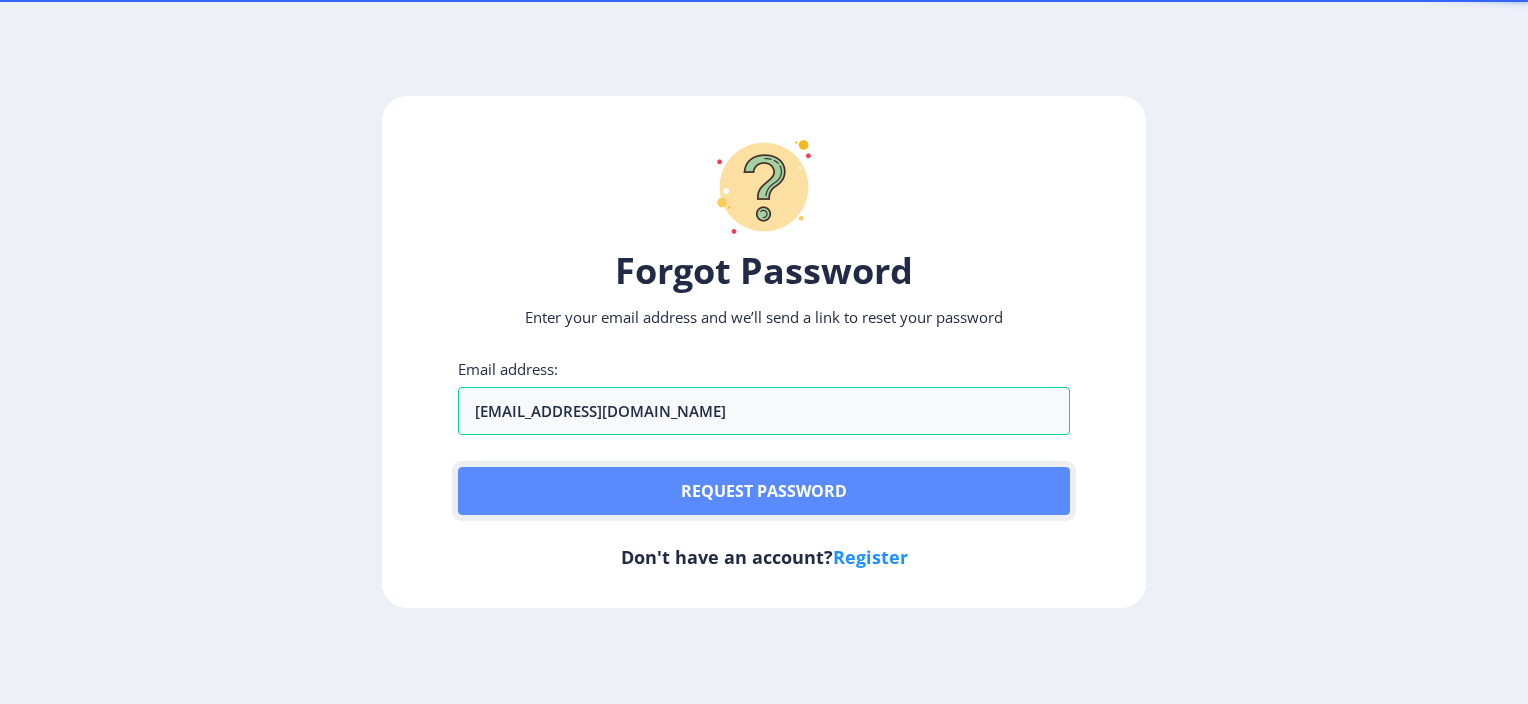 click on "Request password" 